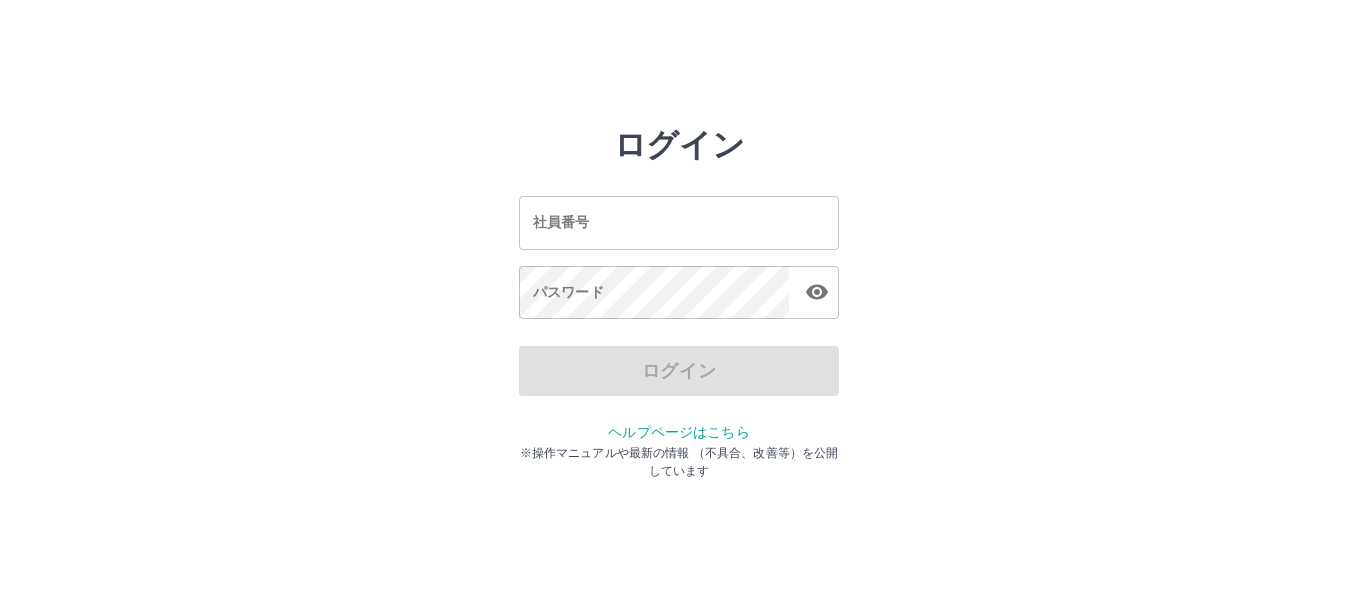 scroll, scrollTop: 0, scrollLeft: 0, axis: both 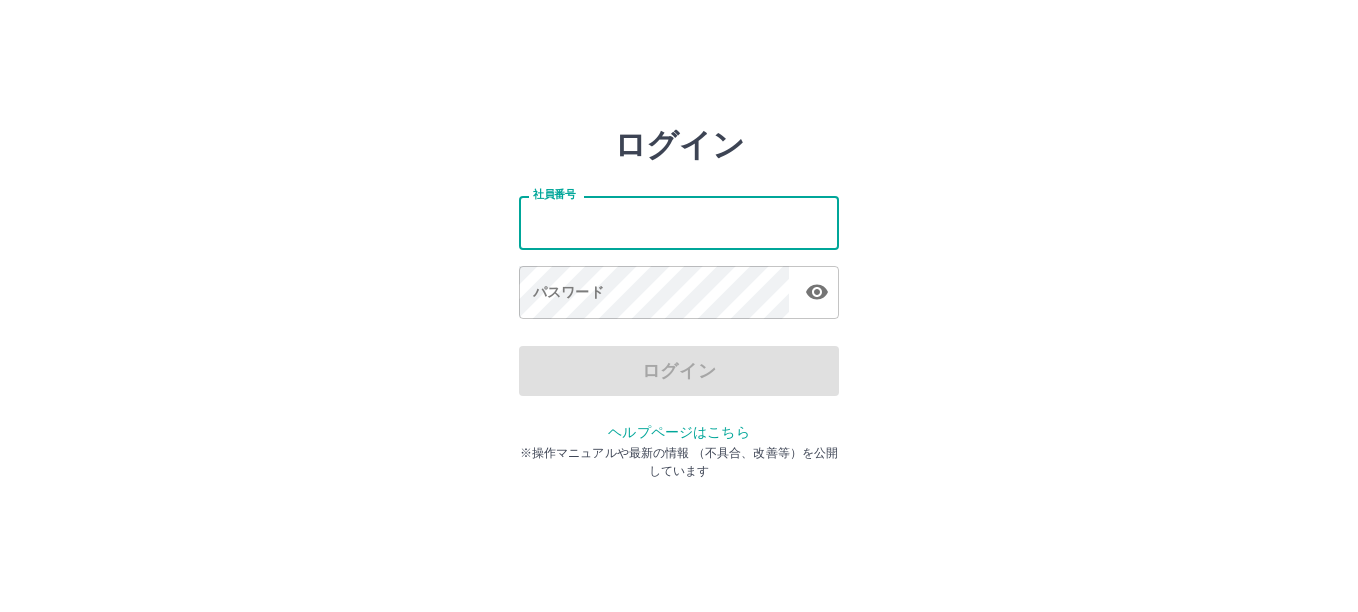 click on "社員番号" at bounding box center (679, 222) 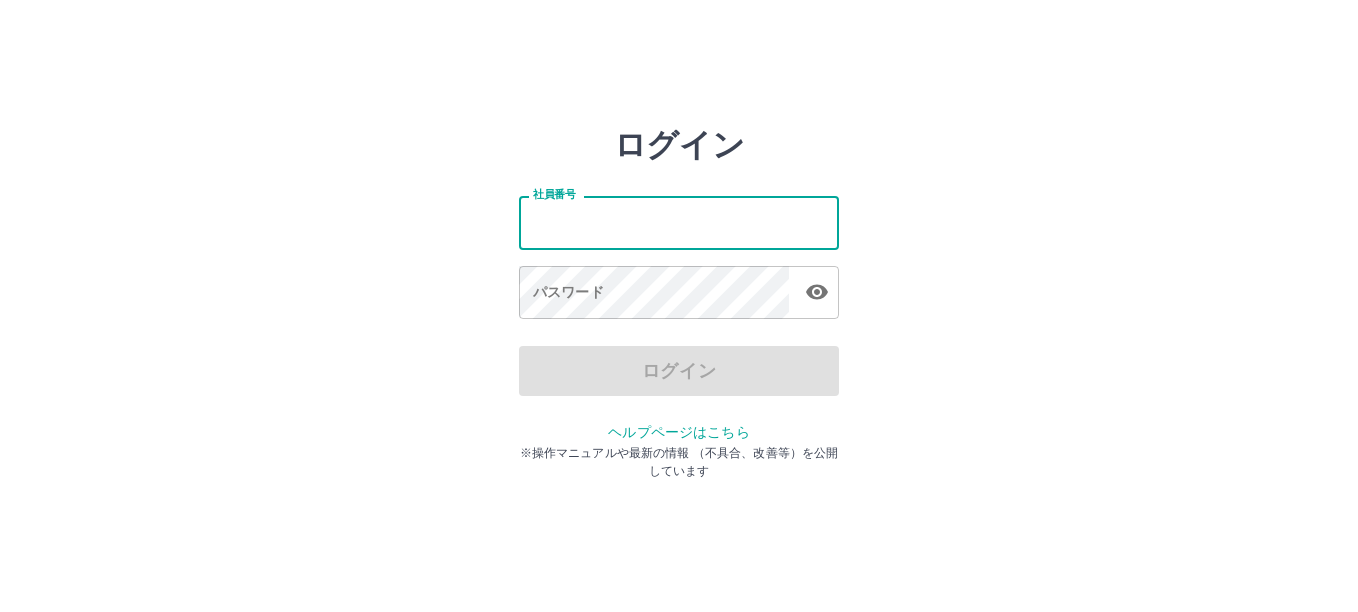 type on "*******" 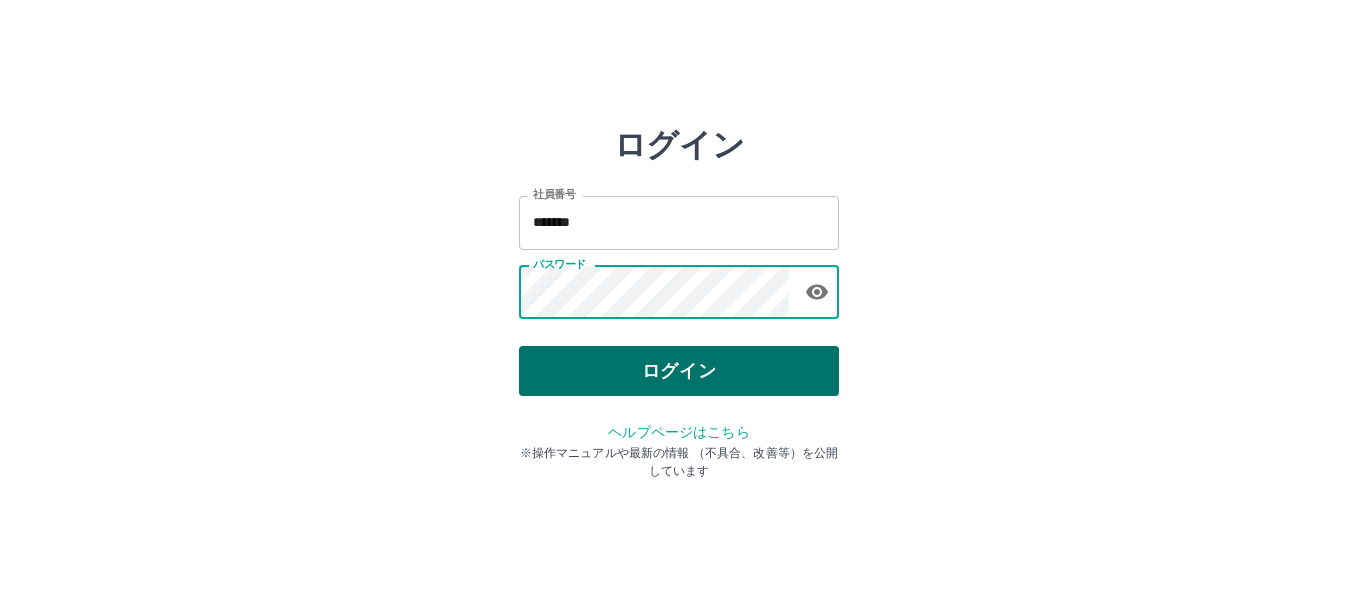 click on "ログイン" at bounding box center (679, 371) 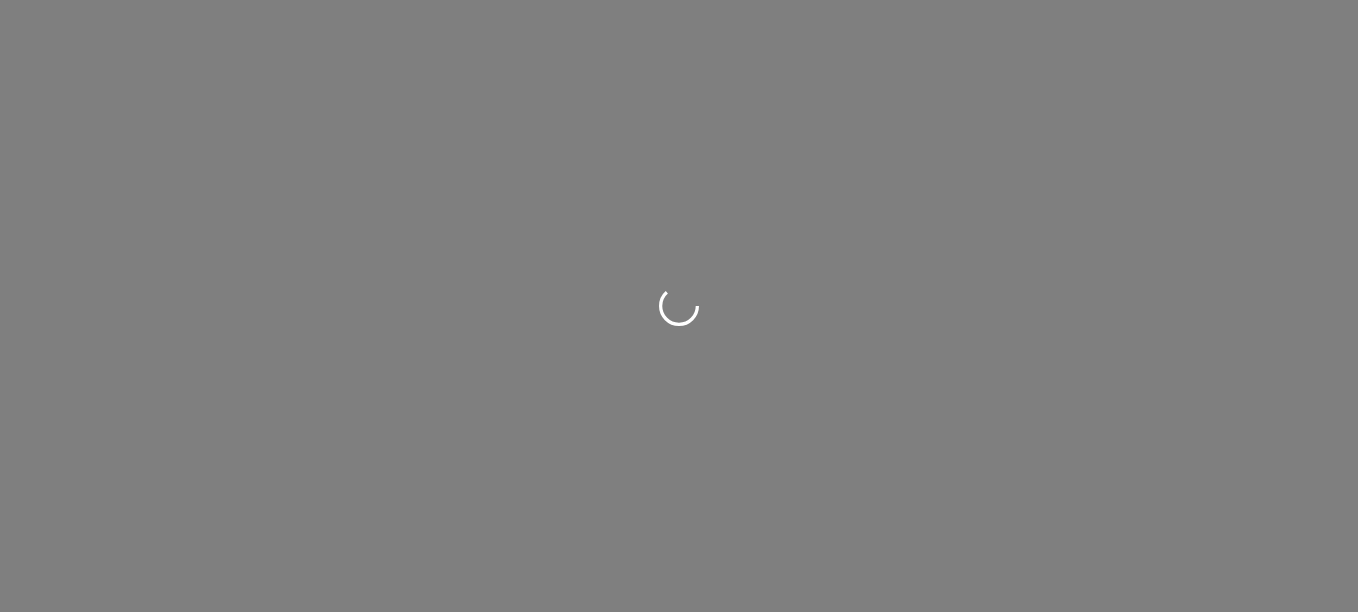 scroll, scrollTop: 0, scrollLeft: 0, axis: both 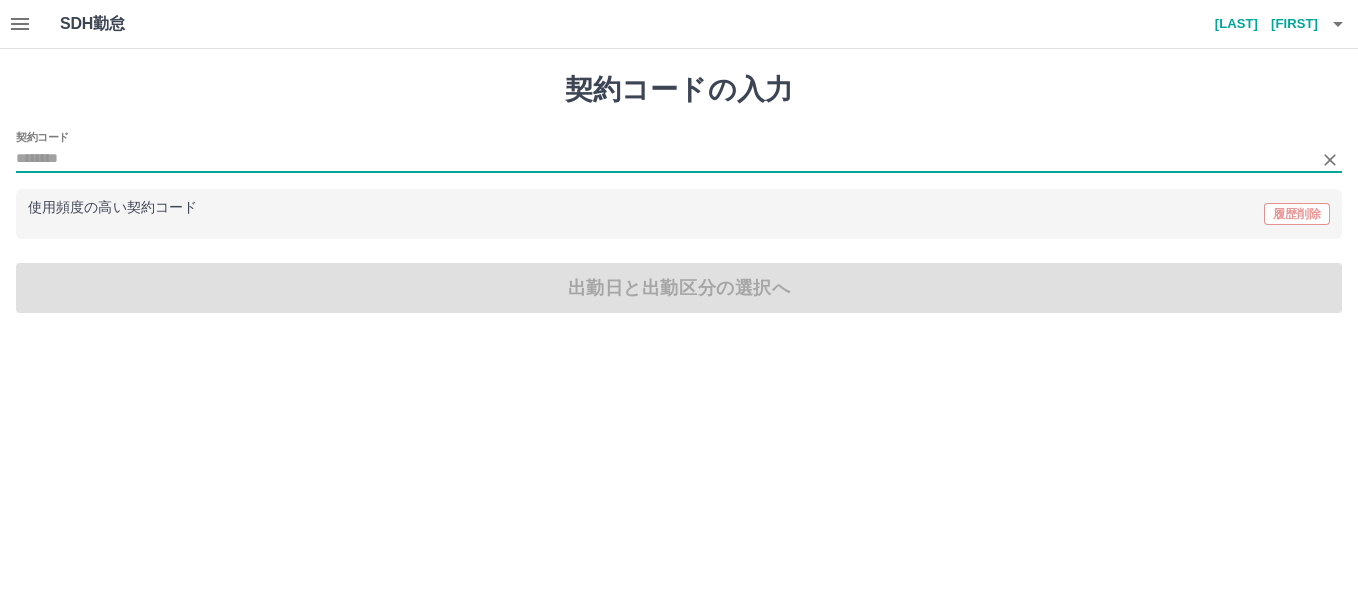 click on "契約コード" at bounding box center [664, 159] 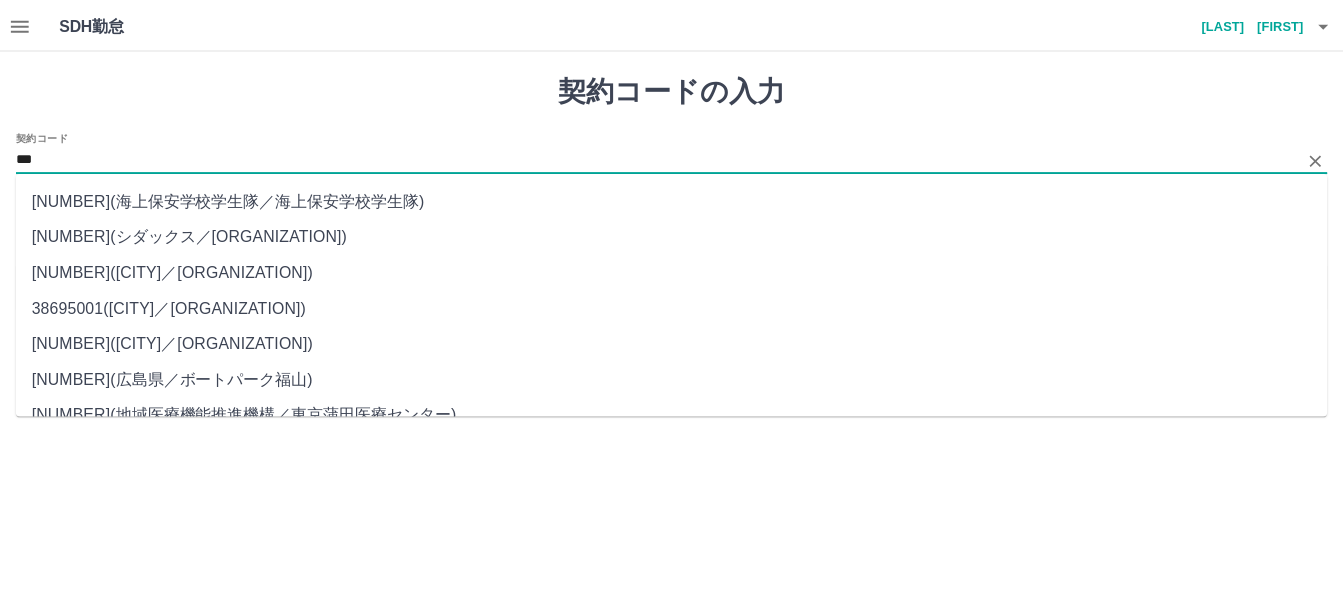 scroll, scrollTop: 1200, scrollLeft: 0, axis: vertical 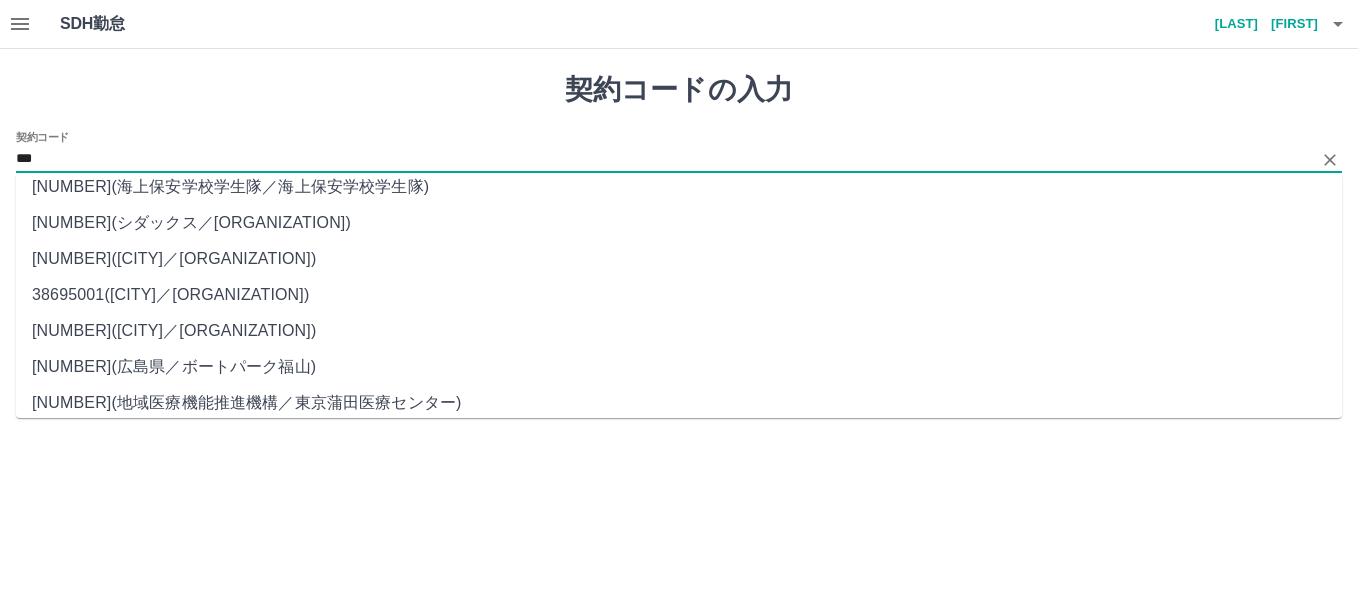 click on "38695001  ( つくばみらい市 ／ つくばみらい市立みらい平コミュニティーセ )" at bounding box center [679, 295] 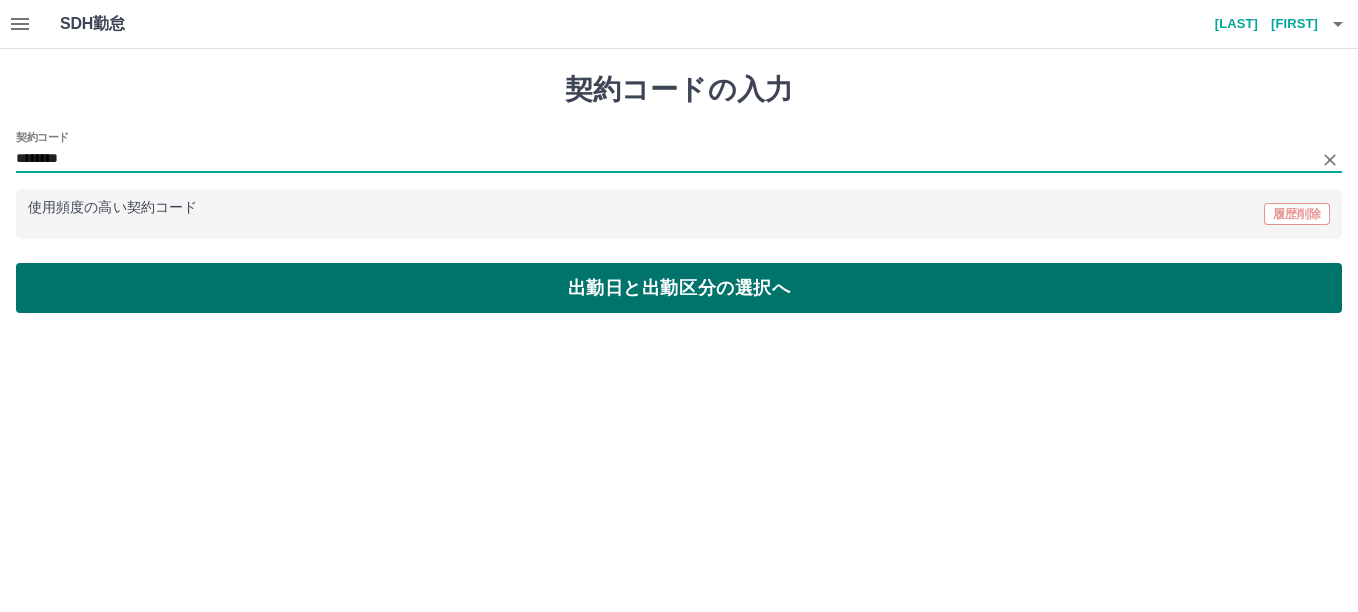 type on "********" 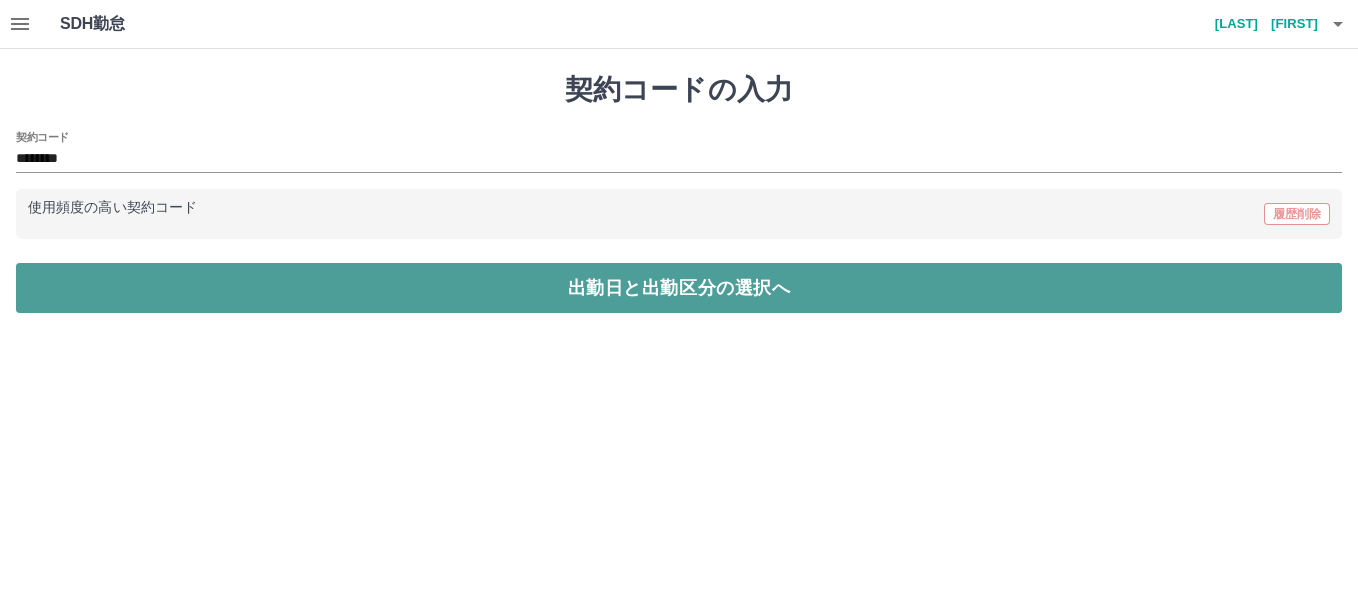 click on "出勤日と出勤区分の選択へ" at bounding box center [679, 288] 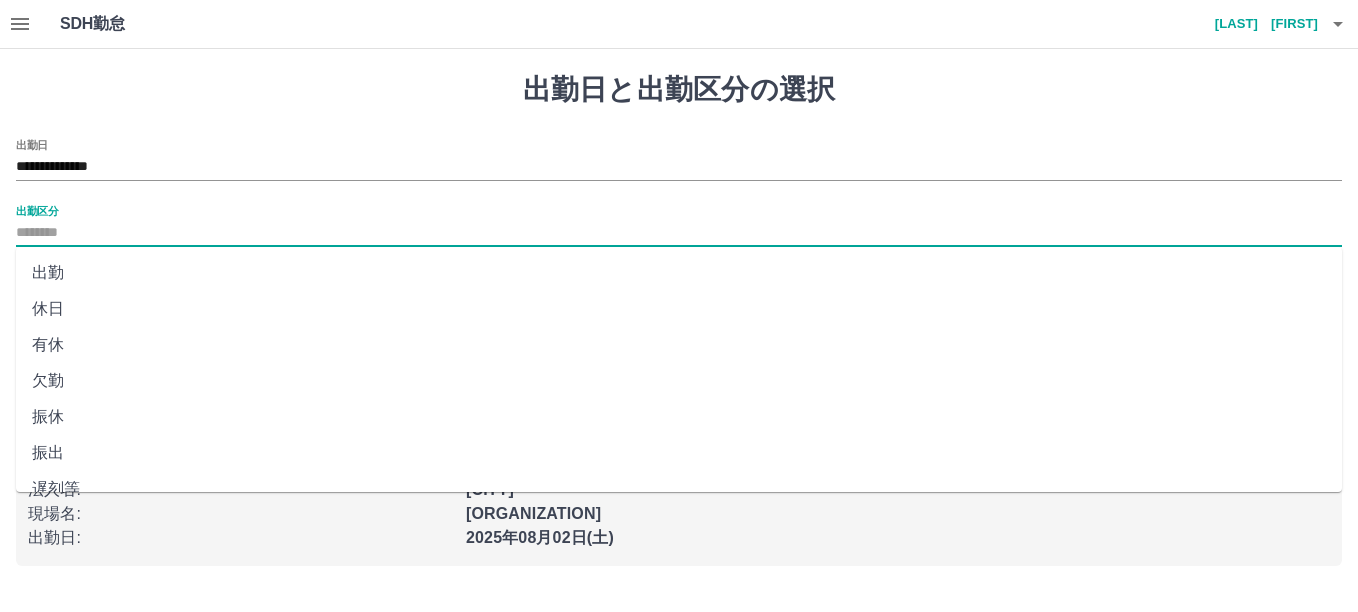click on "出勤区分" at bounding box center (679, 233) 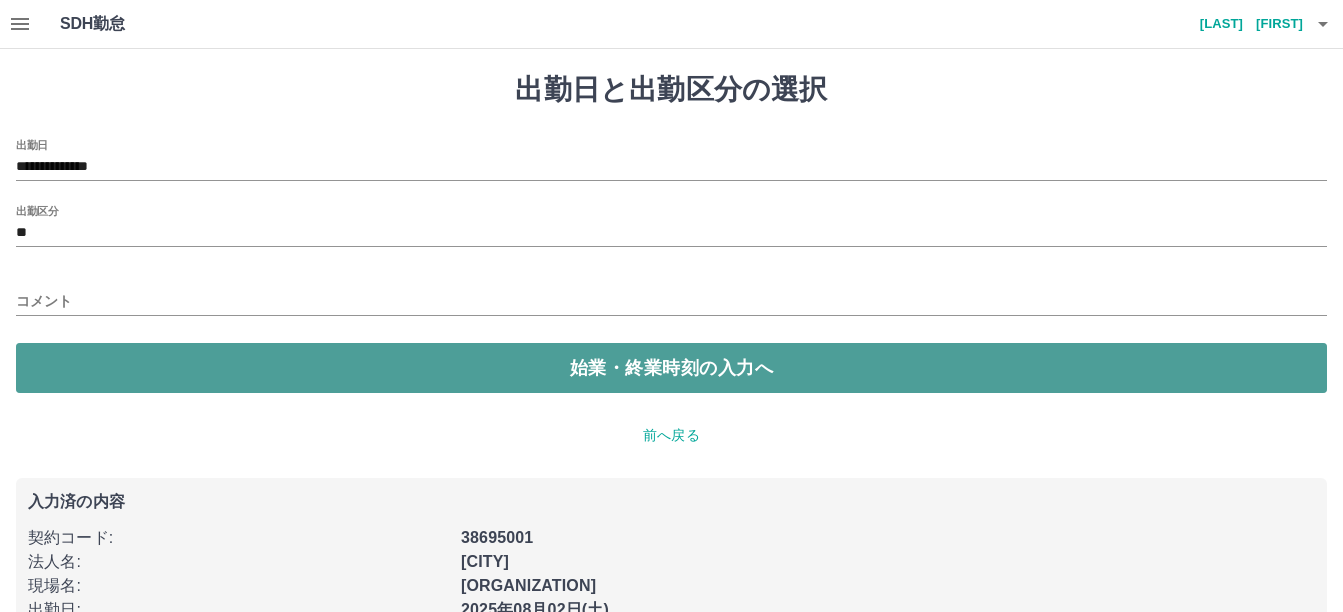 click on "始業・終業時刻の入力へ" at bounding box center [671, 368] 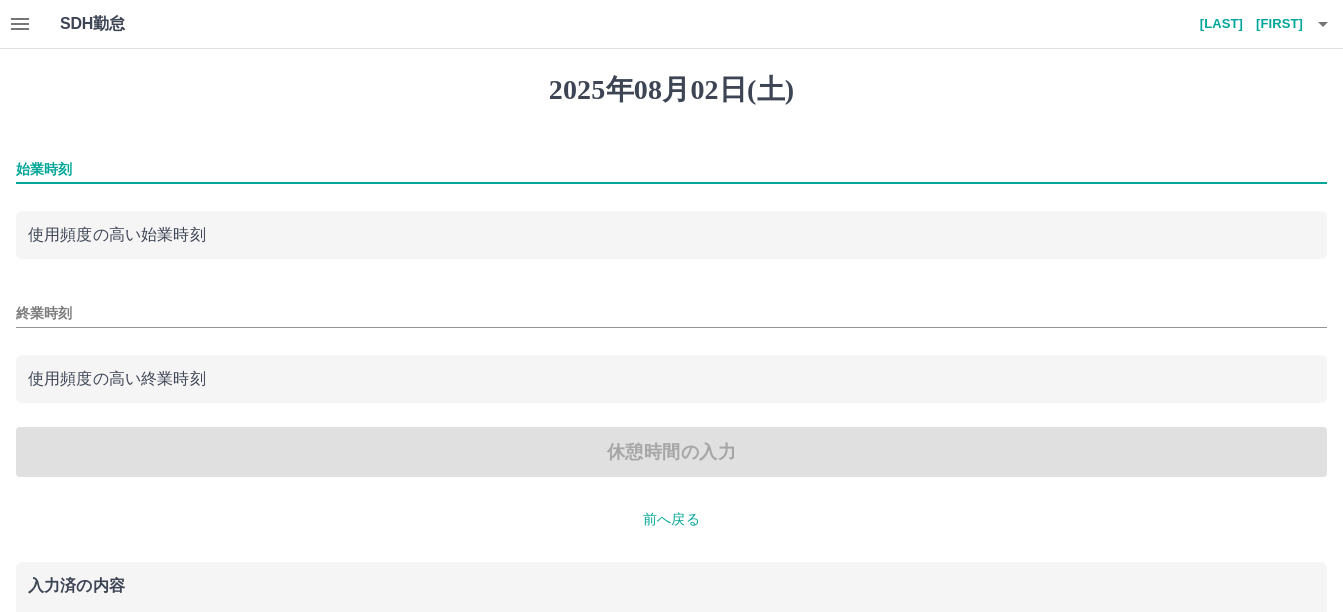 click on "始業時刻" at bounding box center (671, 169) 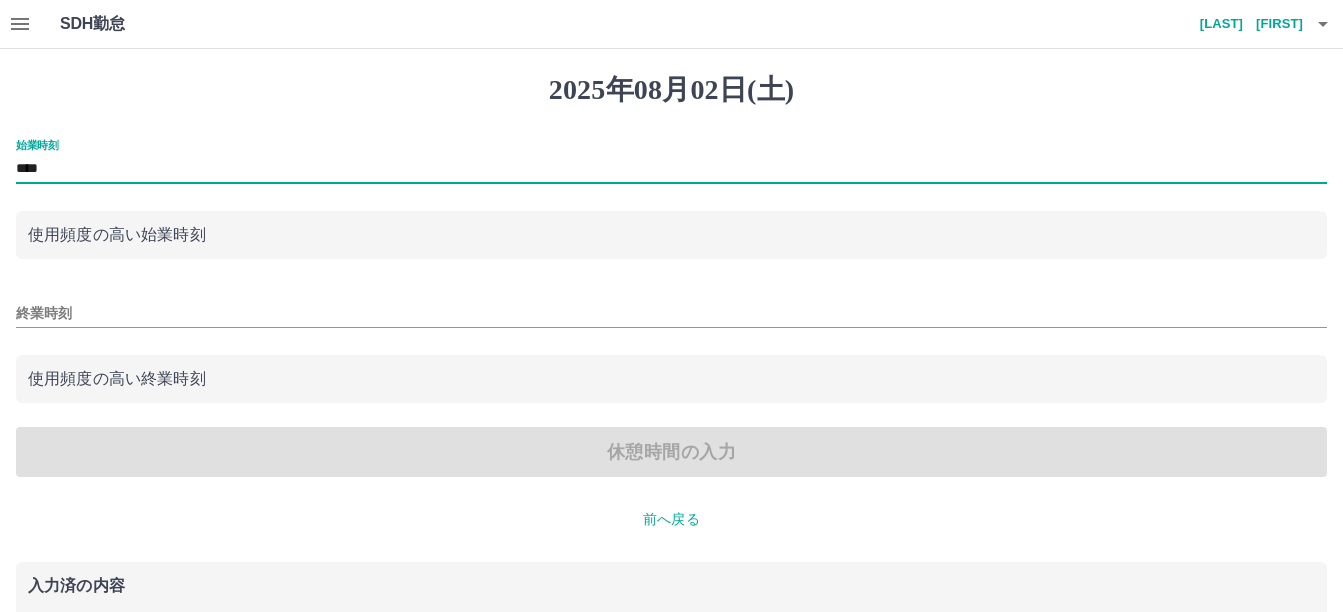 type on "****" 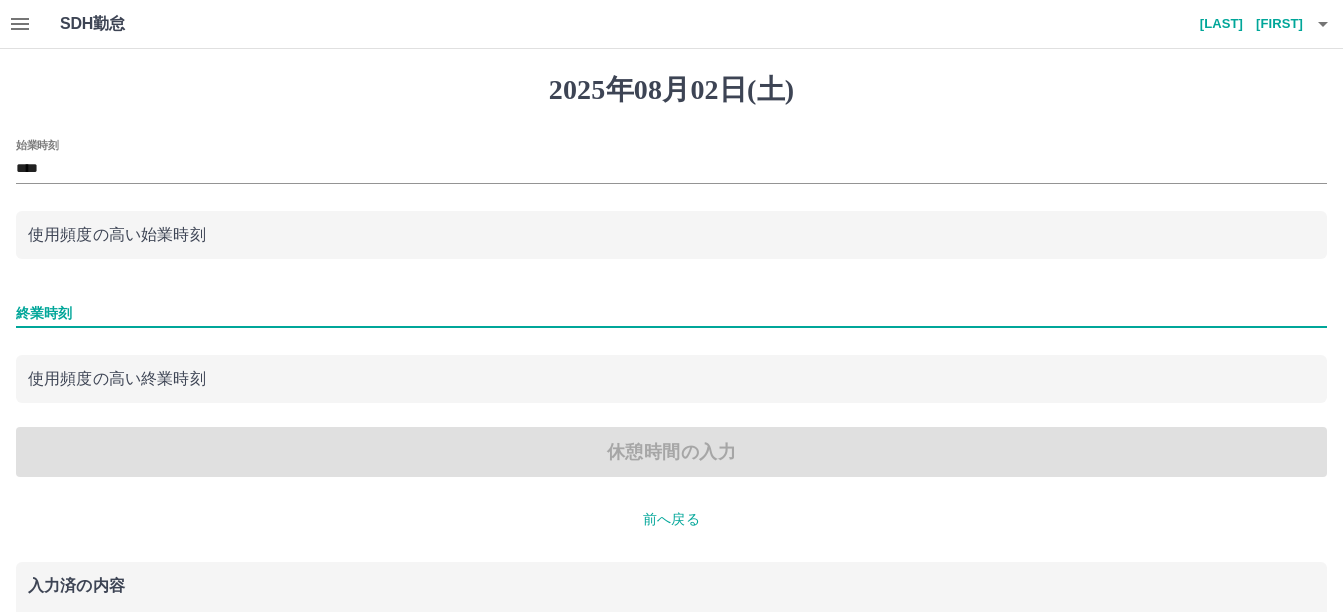 click on "終業時刻" at bounding box center [671, 313] 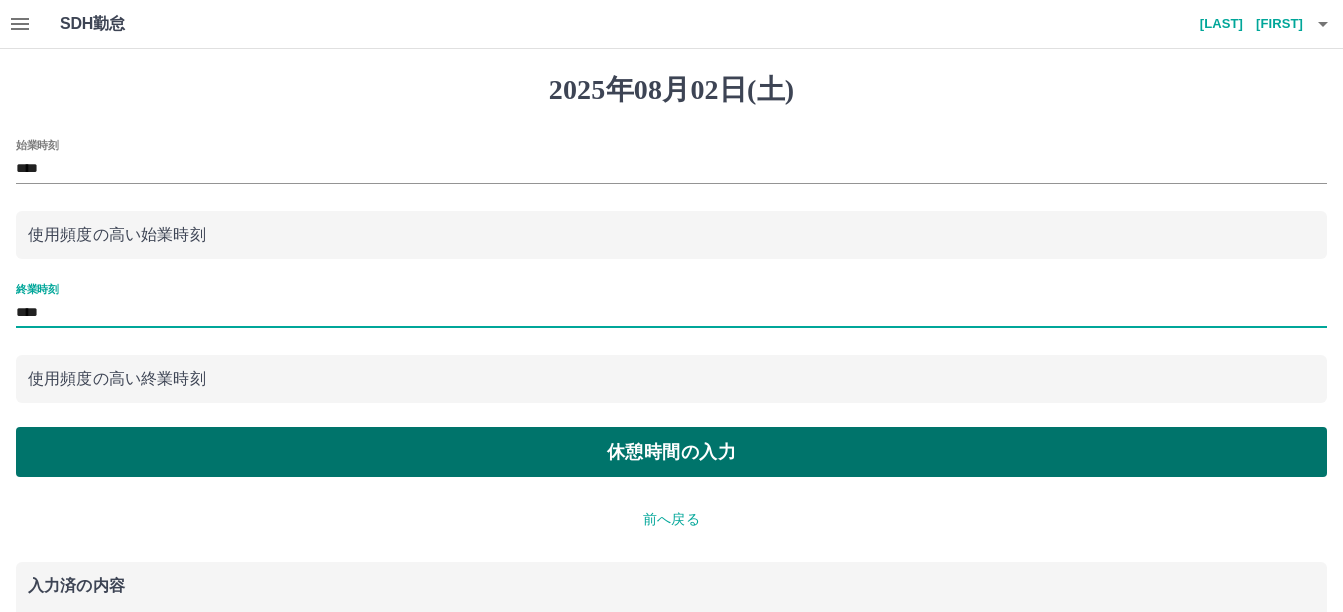 type on "****" 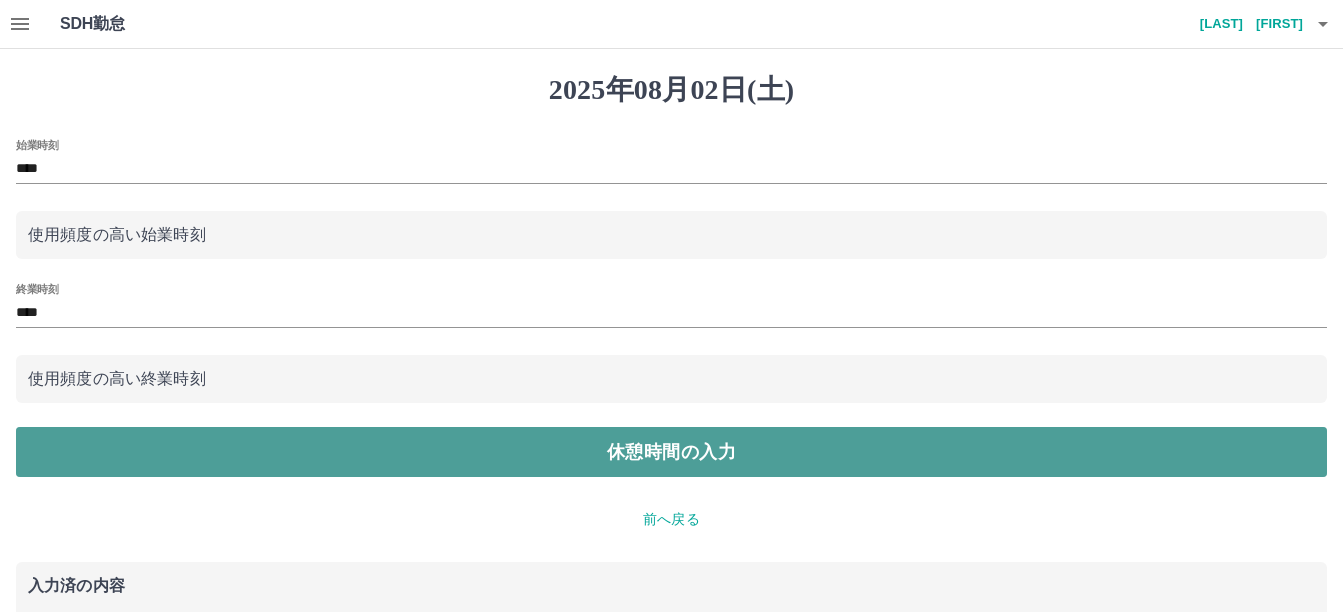 click on "休憩時間の入力" at bounding box center (671, 452) 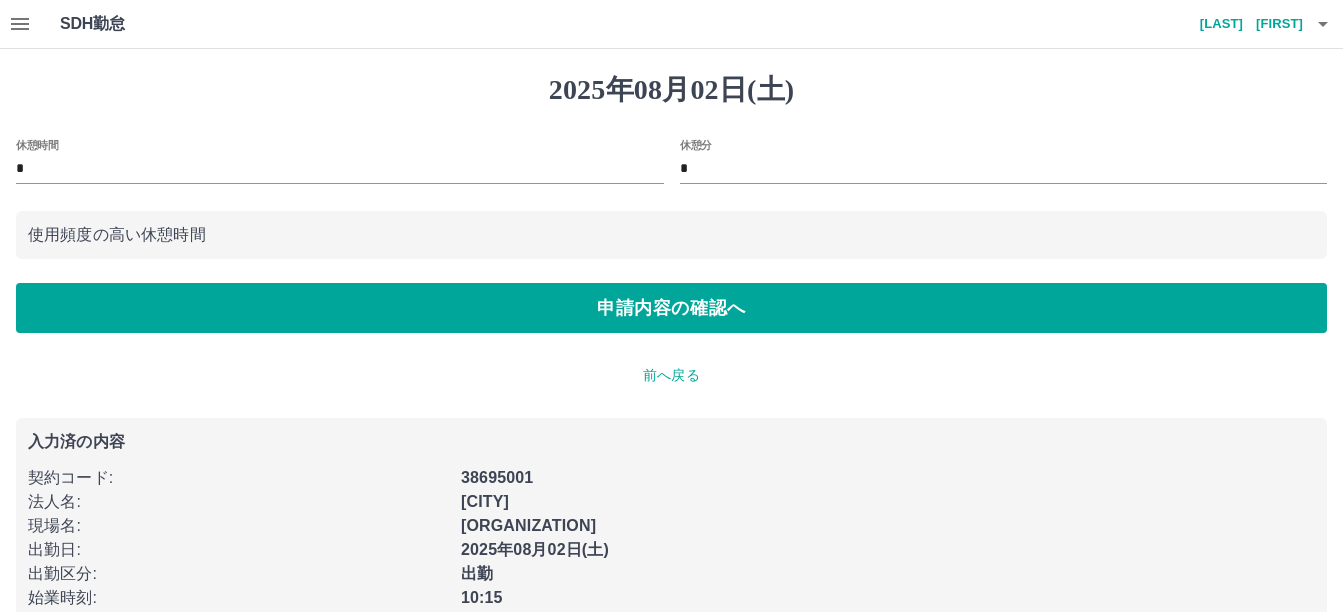 click on "*" at bounding box center [340, 169] 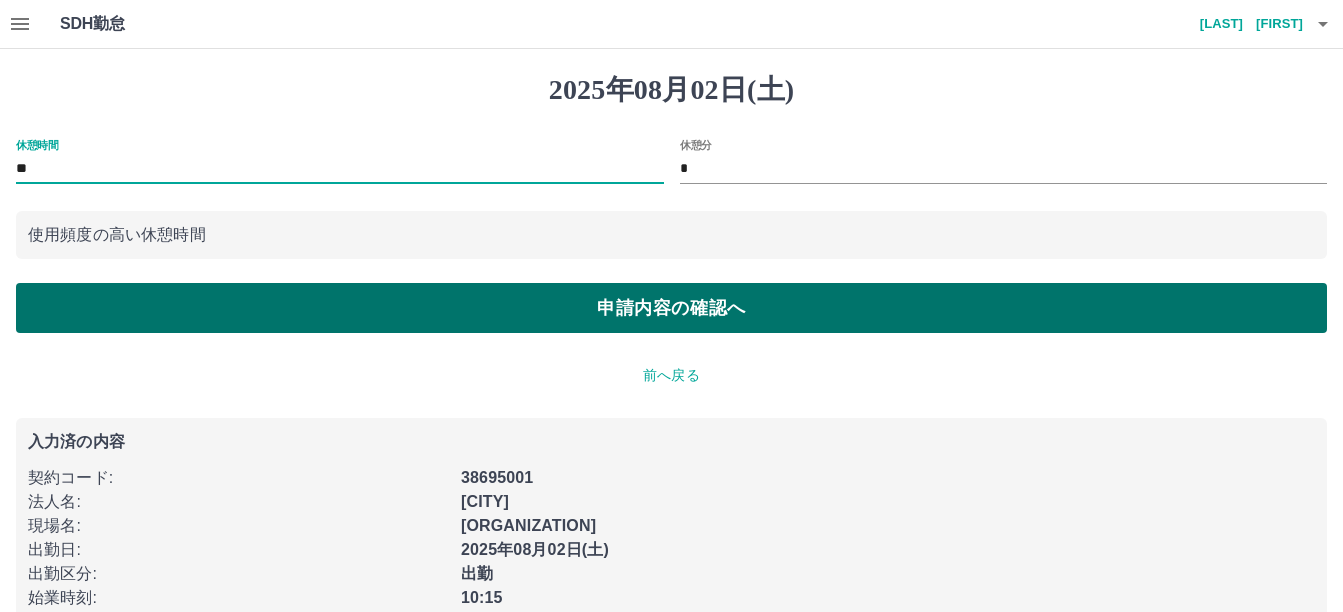 click on "申請内容の確認へ" at bounding box center [671, 308] 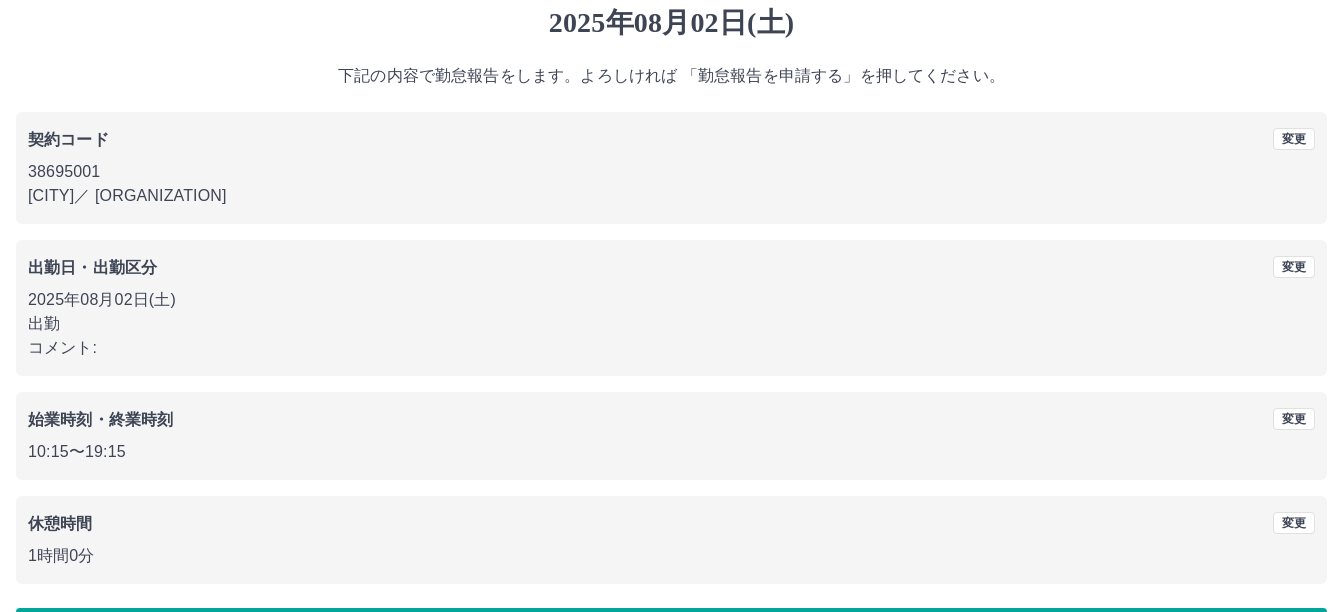 scroll, scrollTop: 137, scrollLeft: 0, axis: vertical 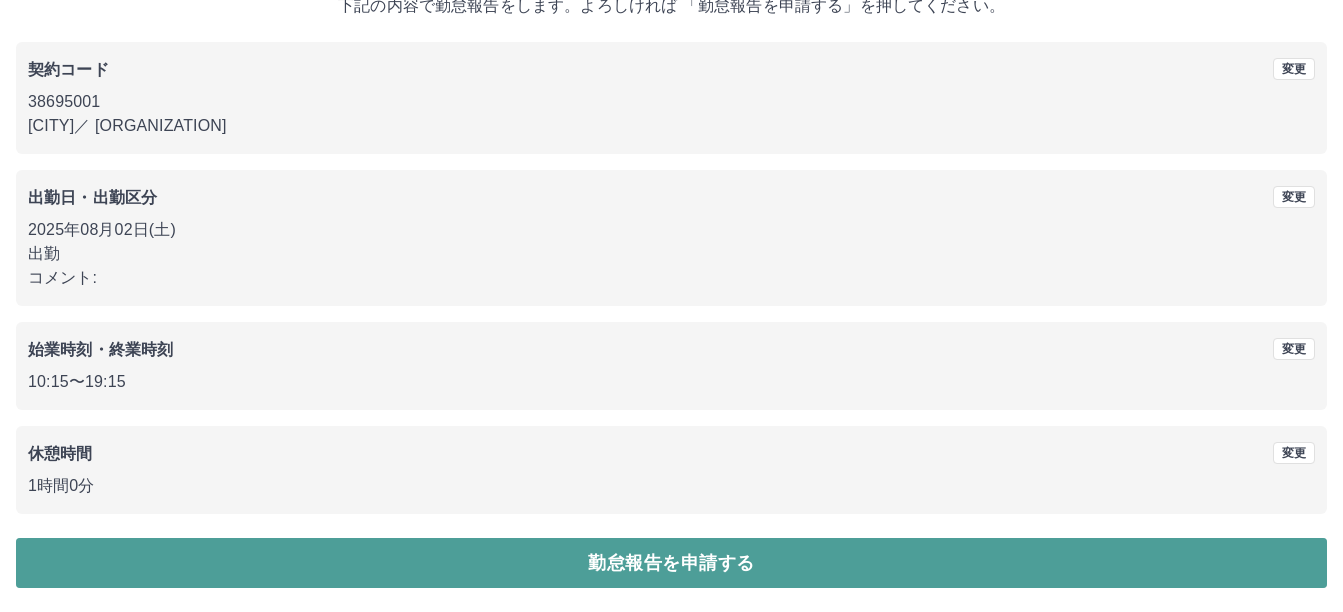 click on "勤怠報告を申請する" at bounding box center [671, 563] 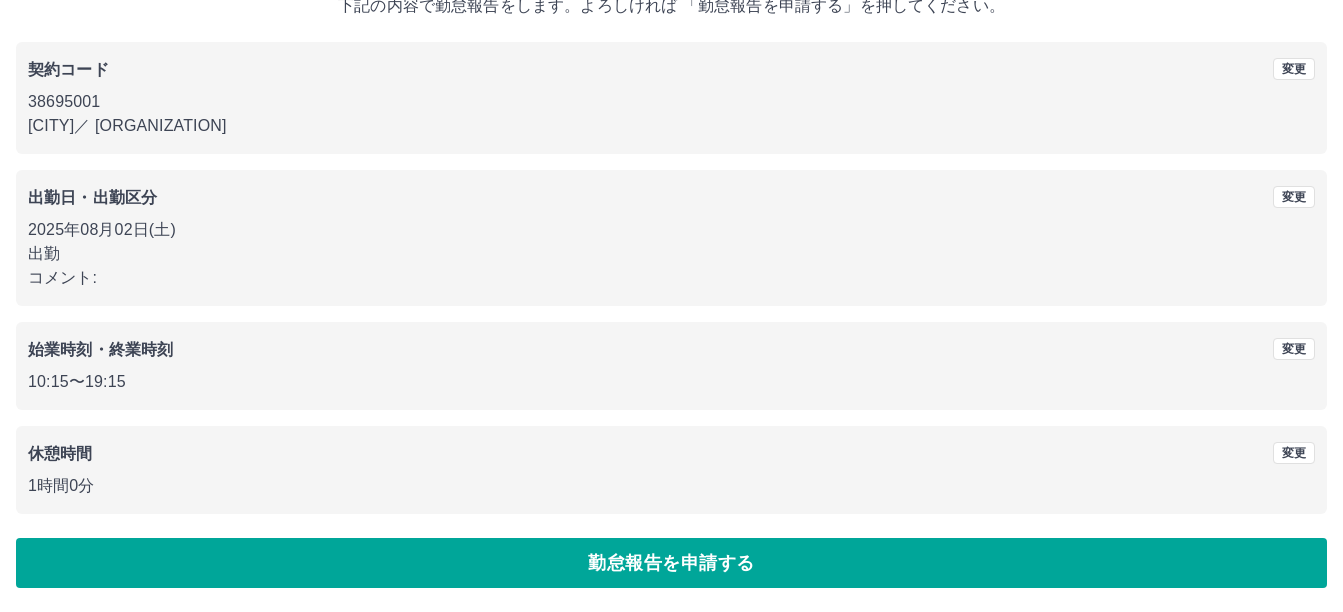 scroll, scrollTop: 0, scrollLeft: 0, axis: both 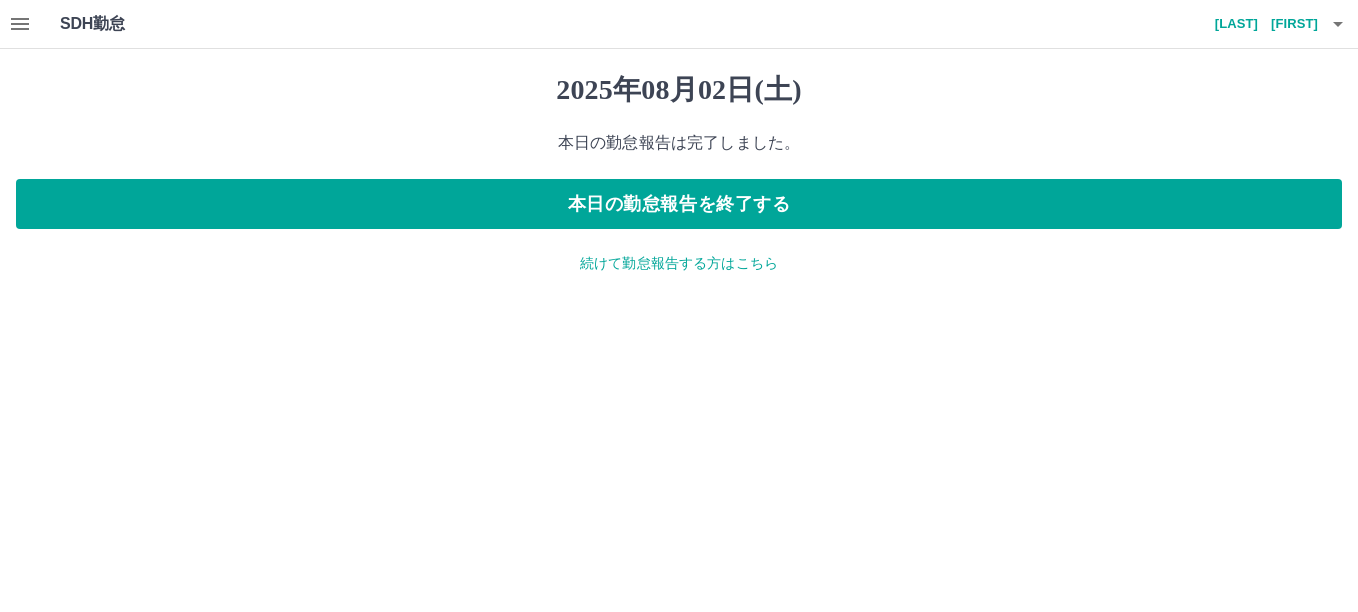 click on "続けて勤怠報告する方はこちら" at bounding box center (679, 263) 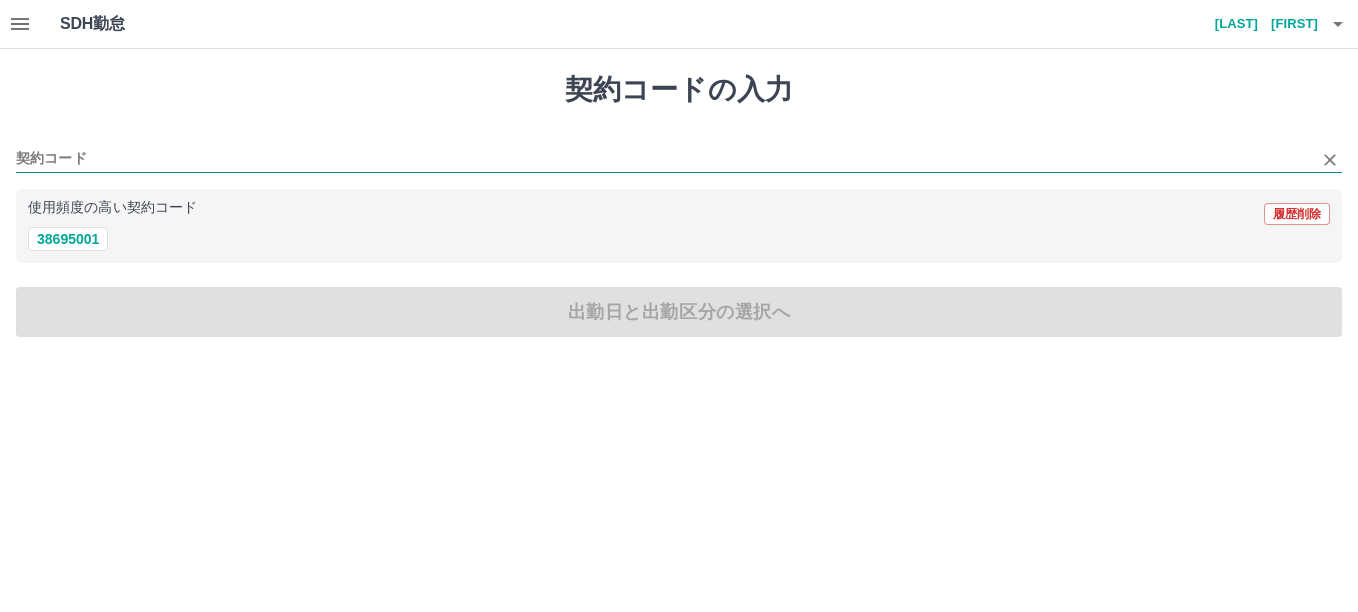 click on "契約コード" at bounding box center [664, 159] 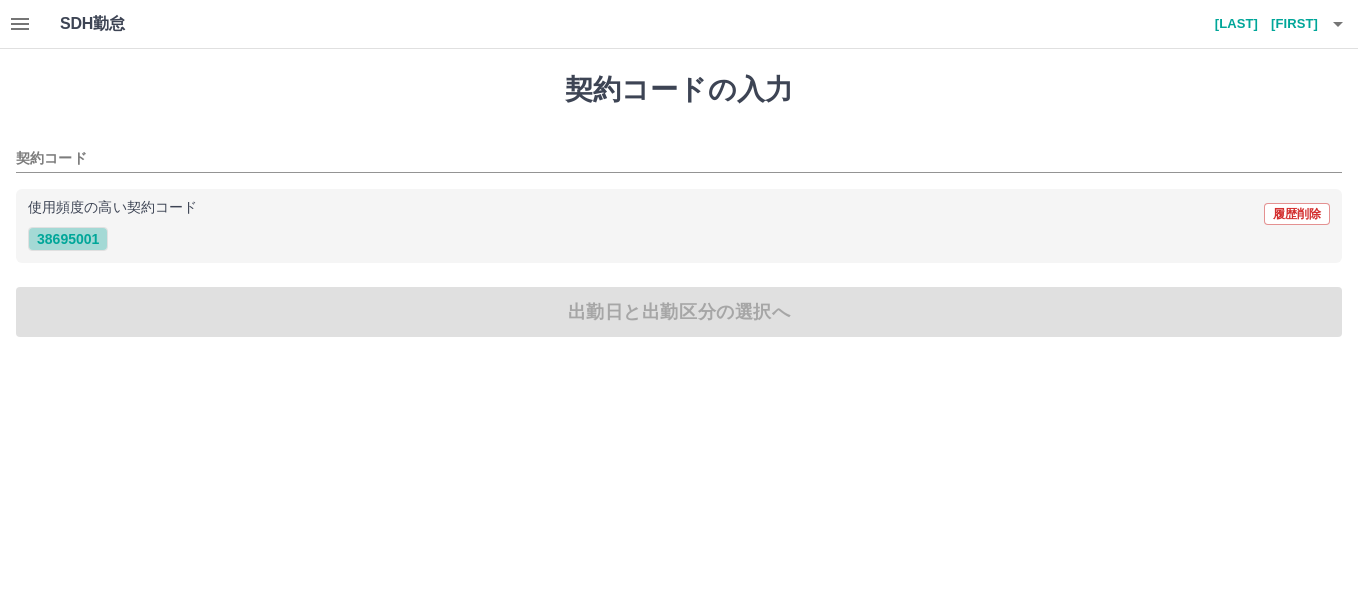 click on "38695001" at bounding box center [68, 239] 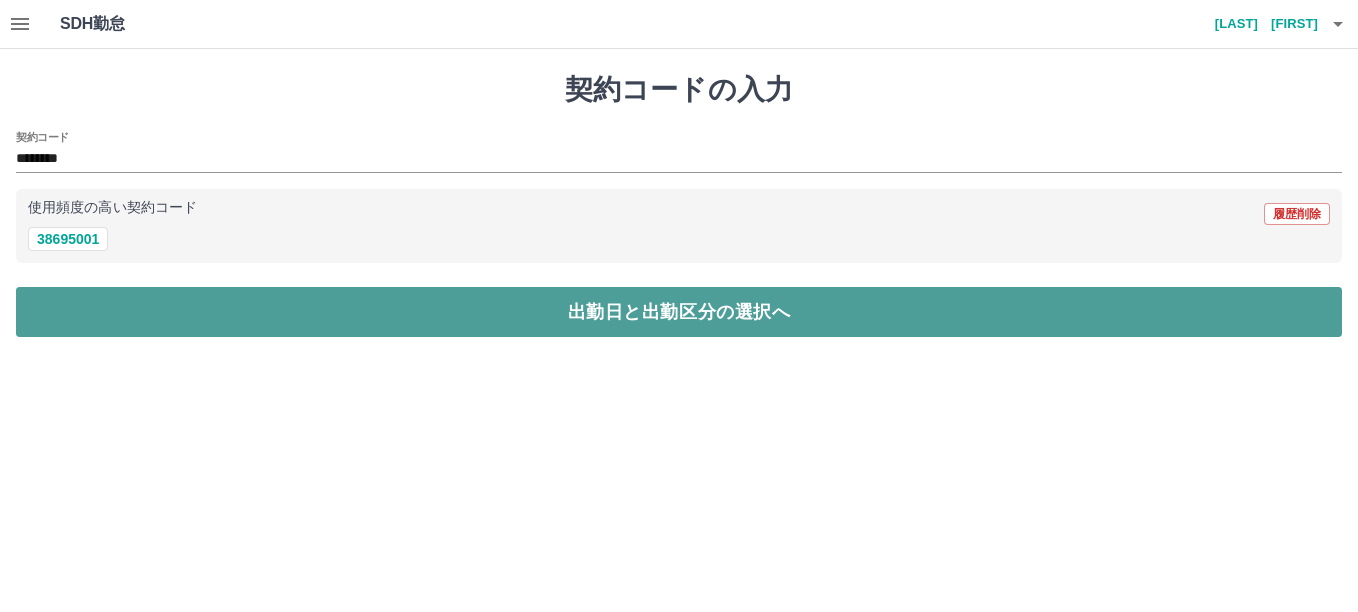 click on "出勤日と出勤区分の選択へ" at bounding box center (679, 312) 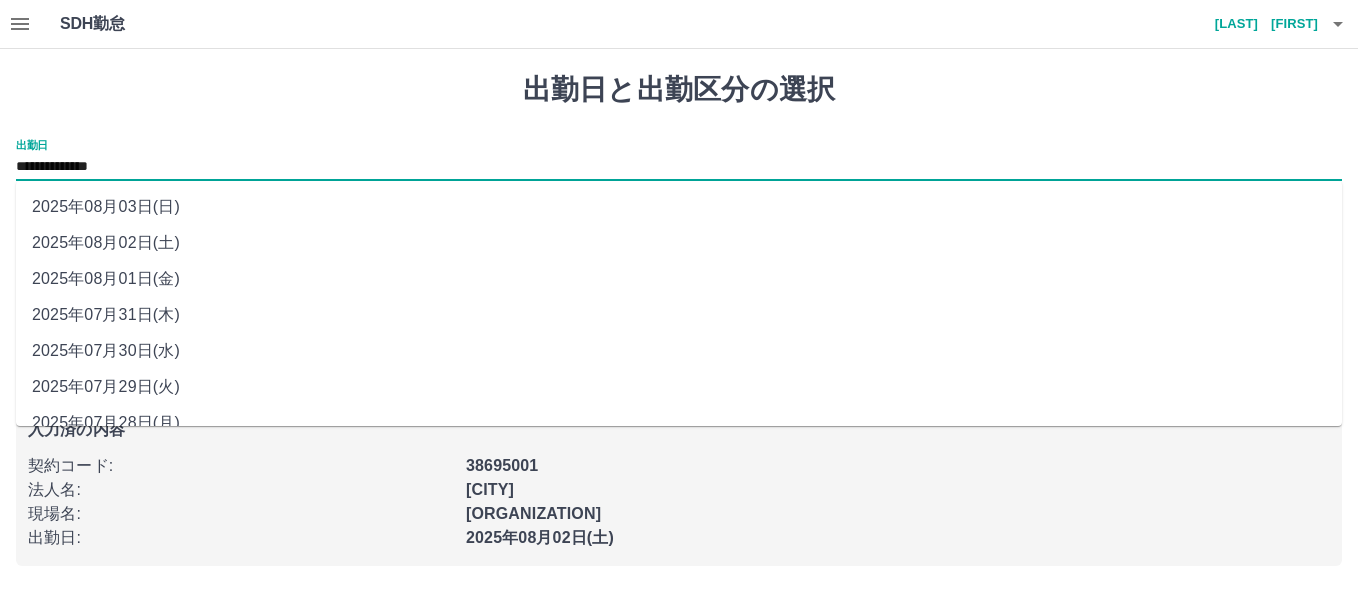click on "**********" at bounding box center (679, 167) 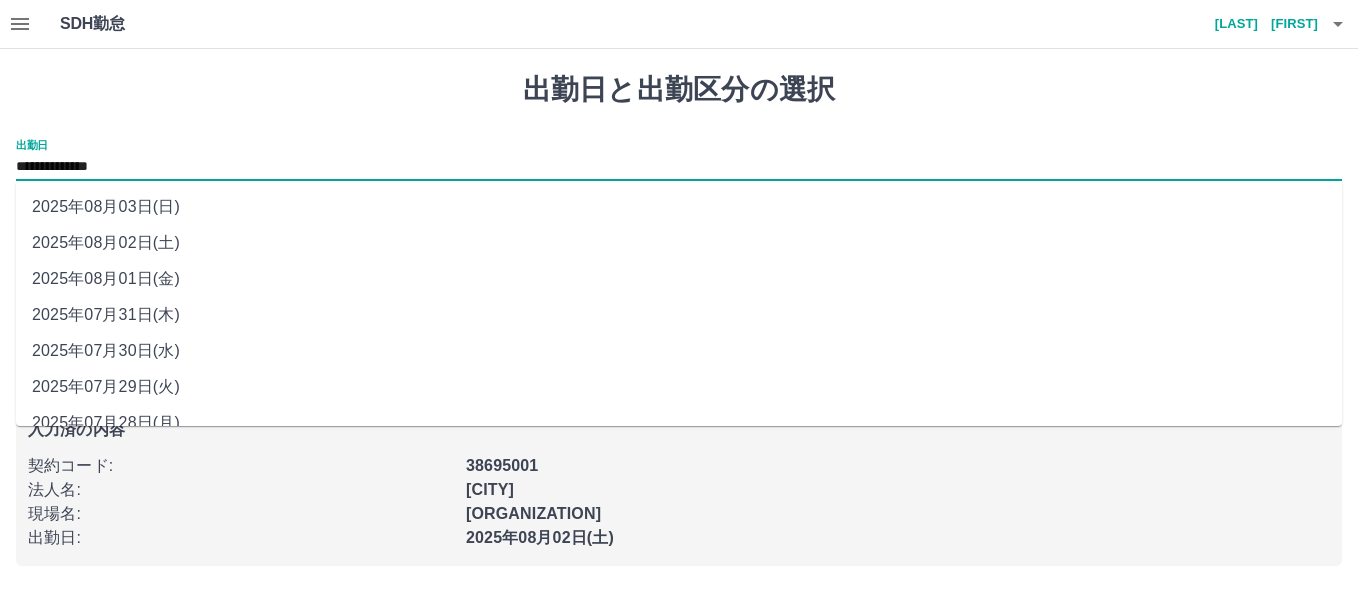 click on "2025年08月03日(日)" at bounding box center (679, 207) 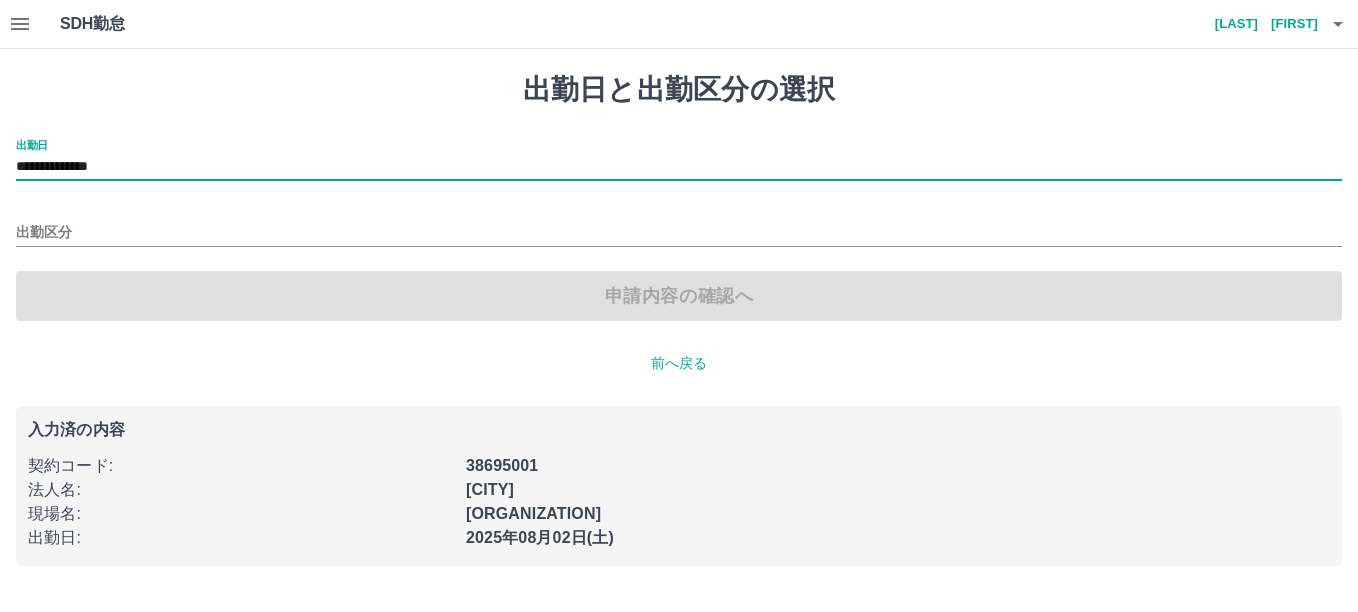 click on "出勤区分" at bounding box center [679, 226] 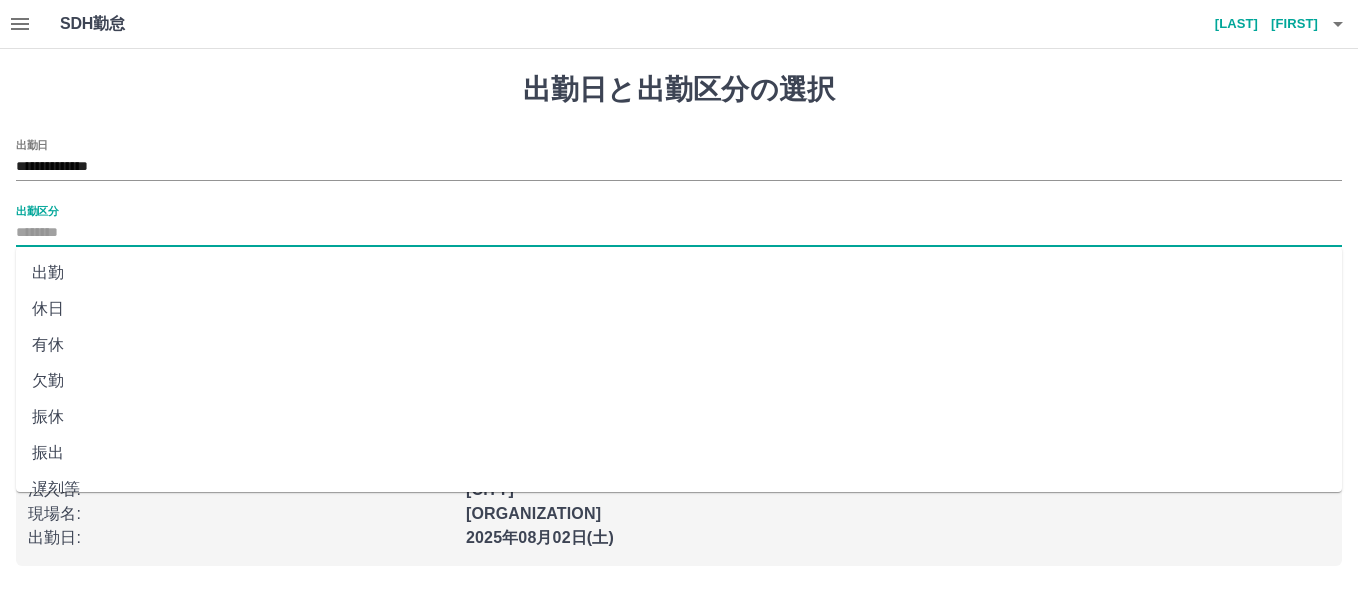 click on "出勤区分" at bounding box center [679, 233] 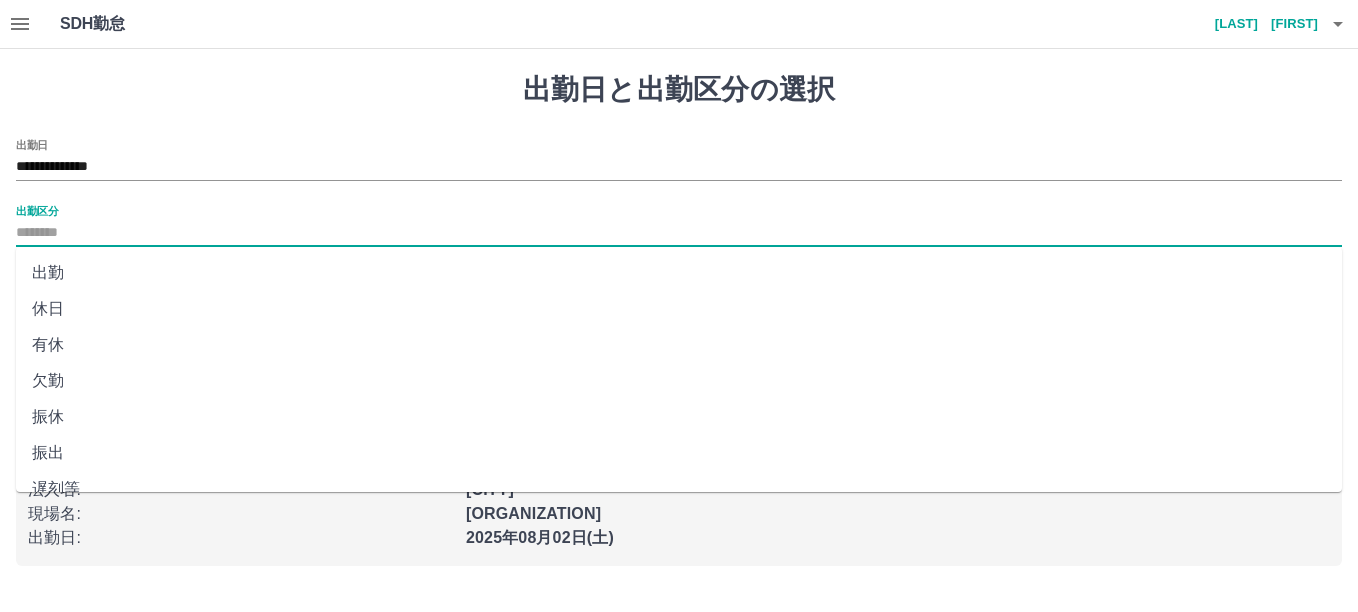 click on "出勤" at bounding box center [679, 273] 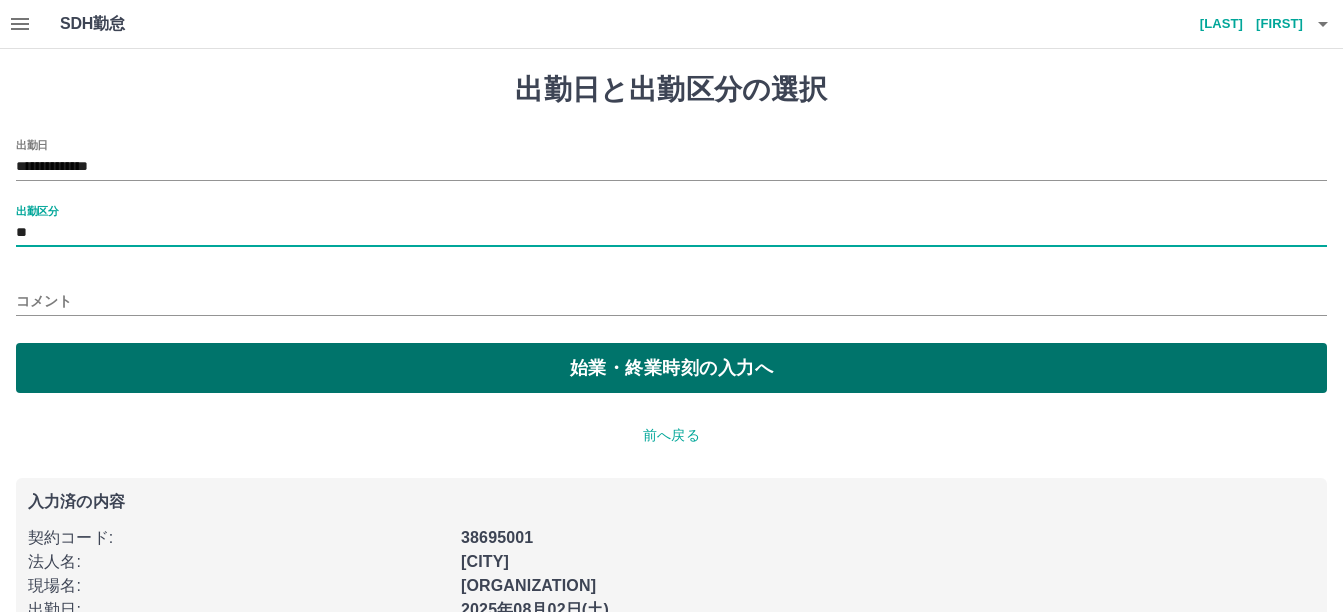 click on "始業・終業時刻の入力へ" at bounding box center (671, 368) 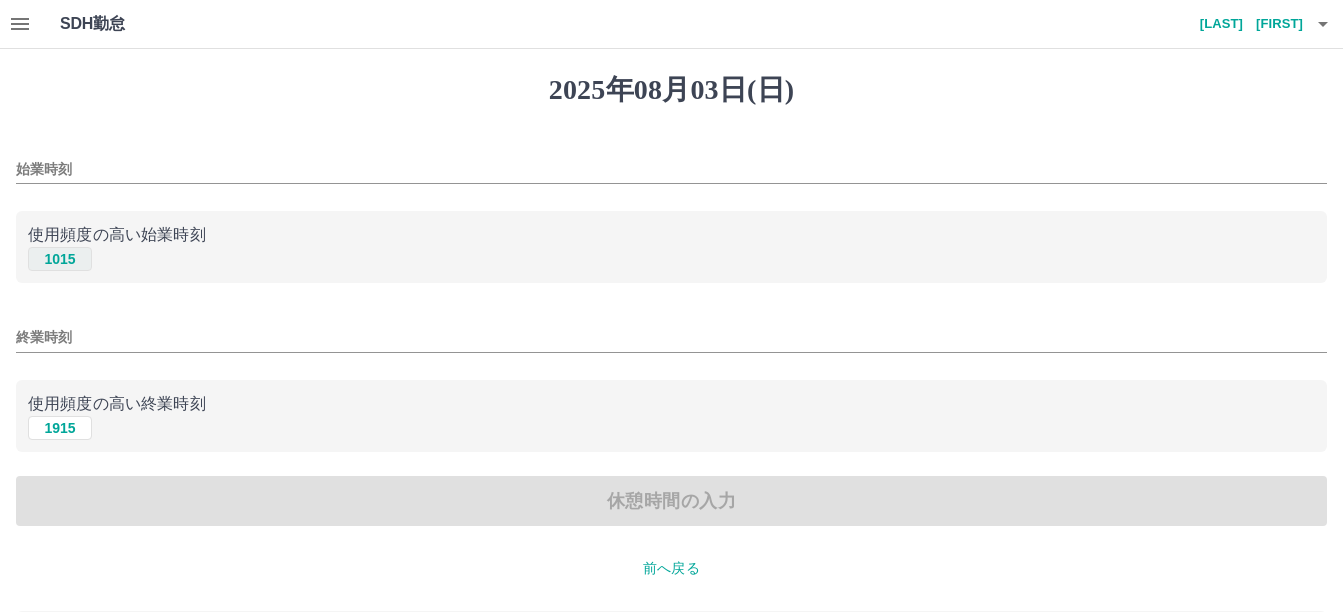 click on "1015" at bounding box center (60, 259) 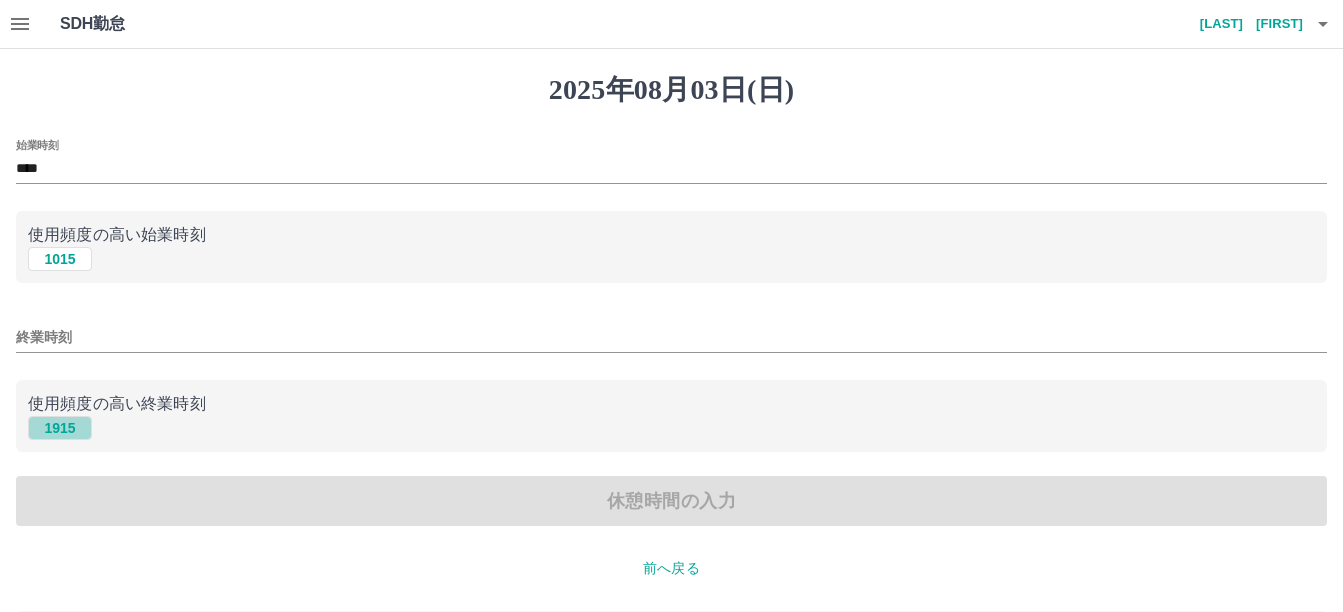 click on "1915" at bounding box center (60, 428) 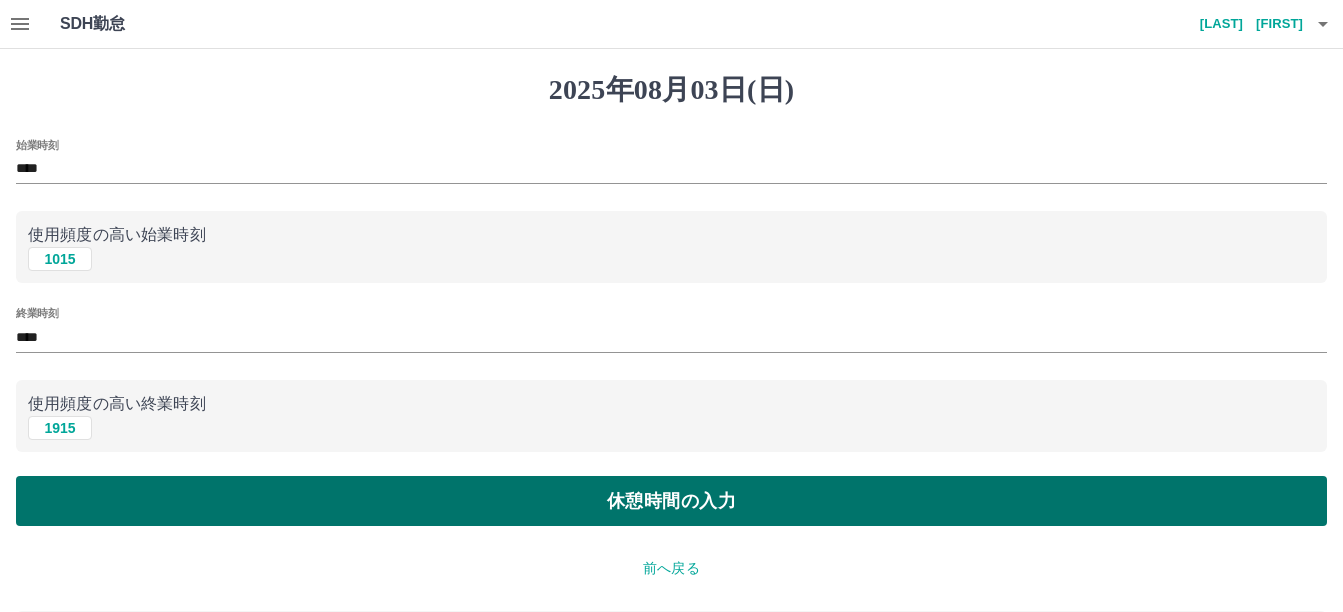 click on "休憩時間の入力" at bounding box center [671, 501] 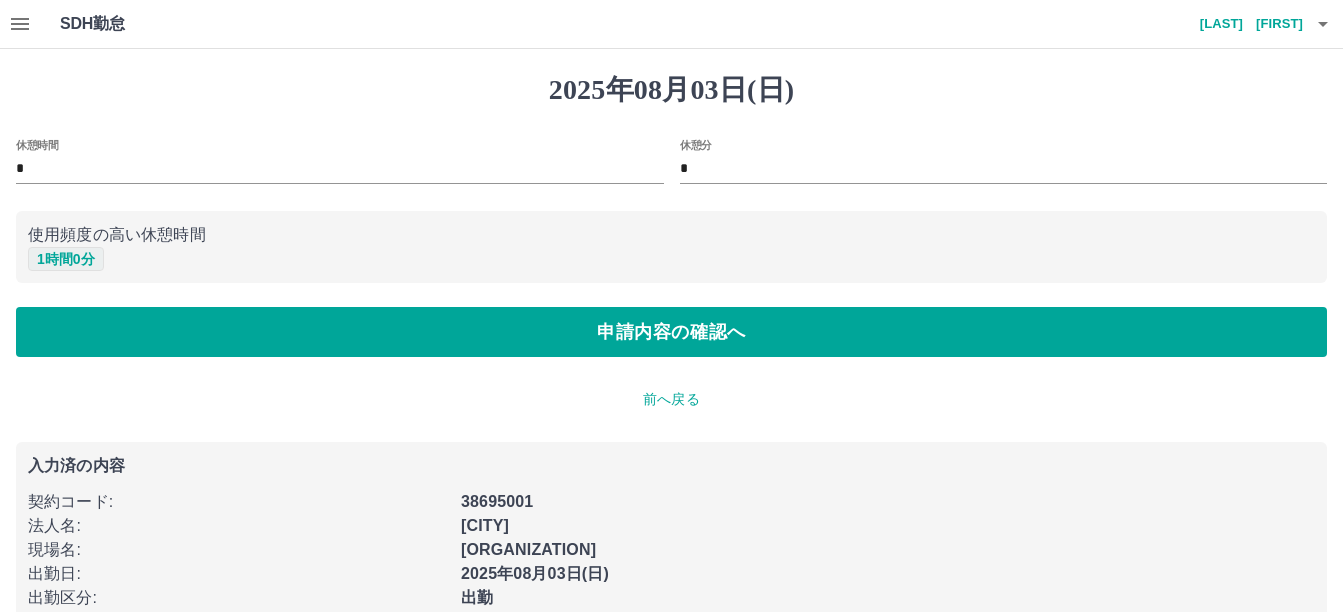 click on "1 時間 0 分" at bounding box center [66, 259] 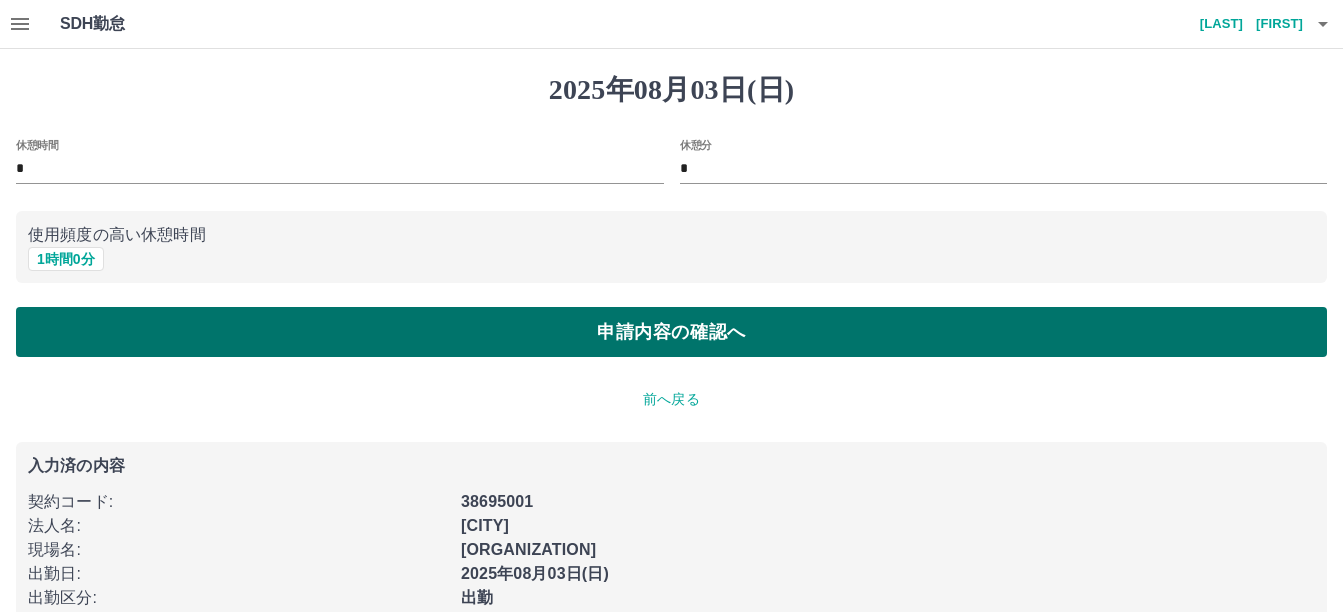click on "申請内容の確認へ" at bounding box center [671, 332] 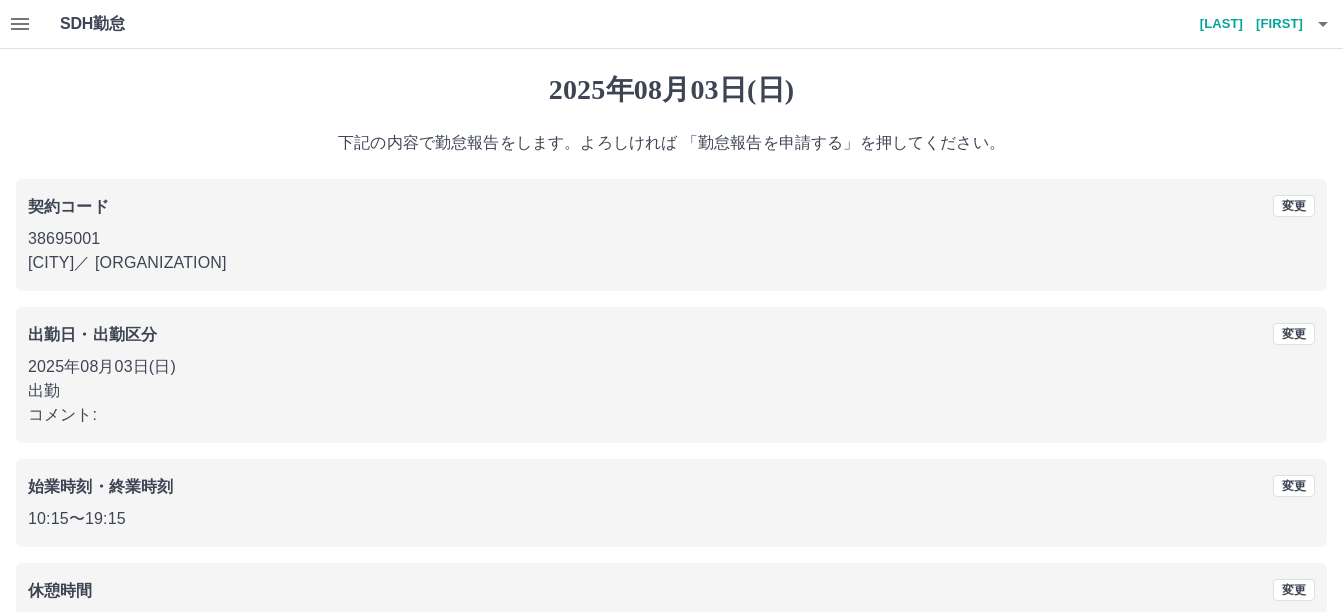 scroll, scrollTop: 137, scrollLeft: 0, axis: vertical 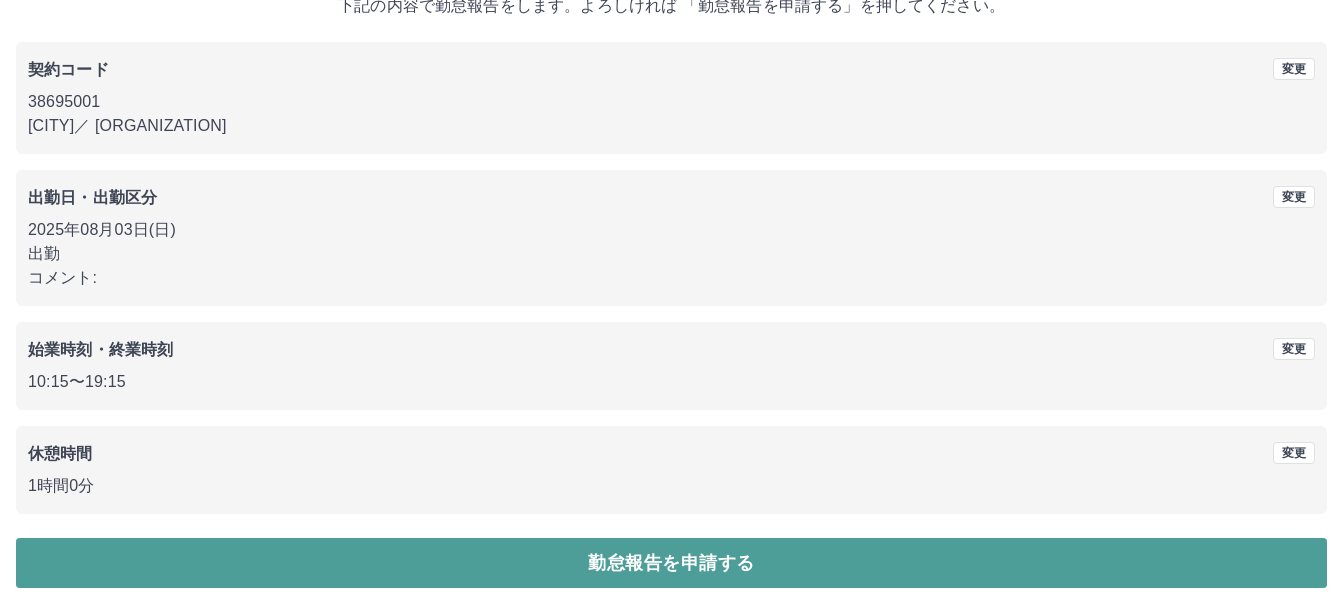 click on "勤怠報告を申請する" at bounding box center [671, 563] 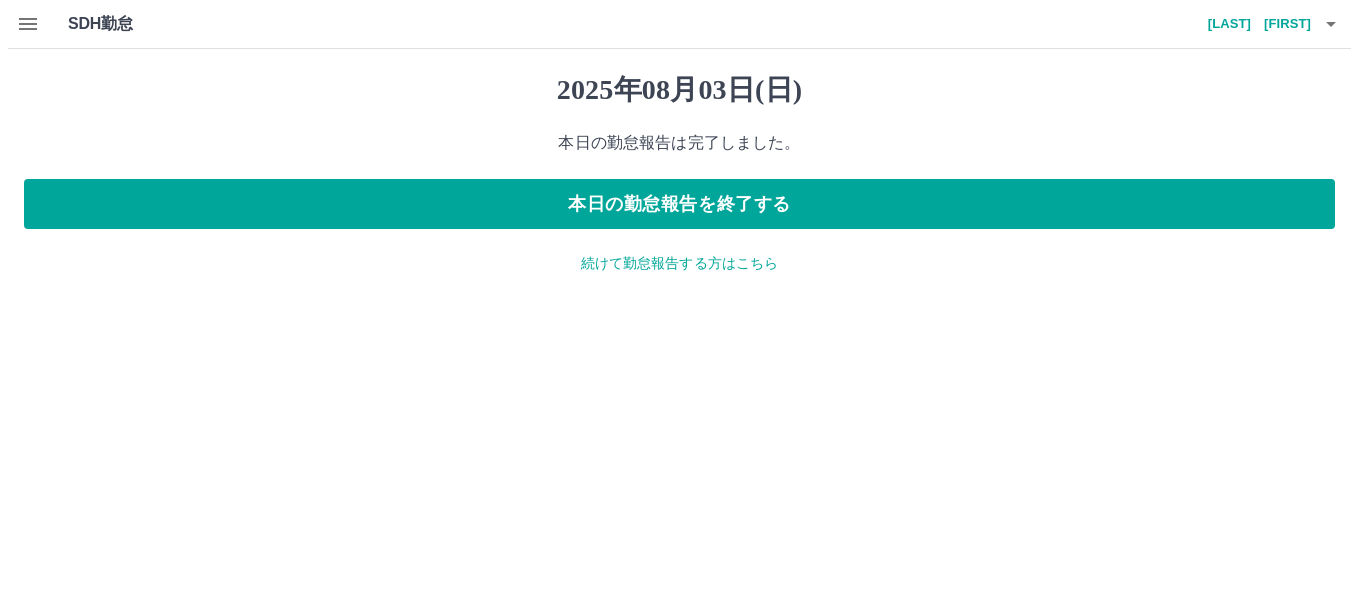 scroll, scrollTop: 0, scrollLeft: 0, axis: both 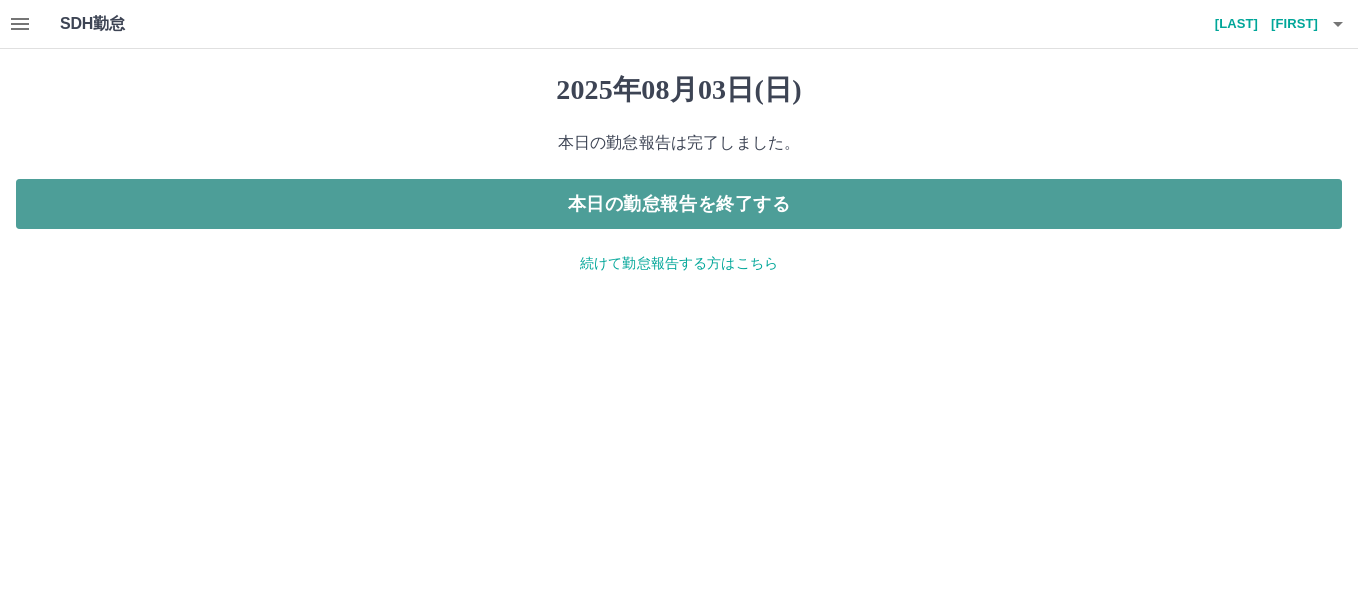 click on "本日の勤怠報告を終了する" at bounding box center [679, 204] 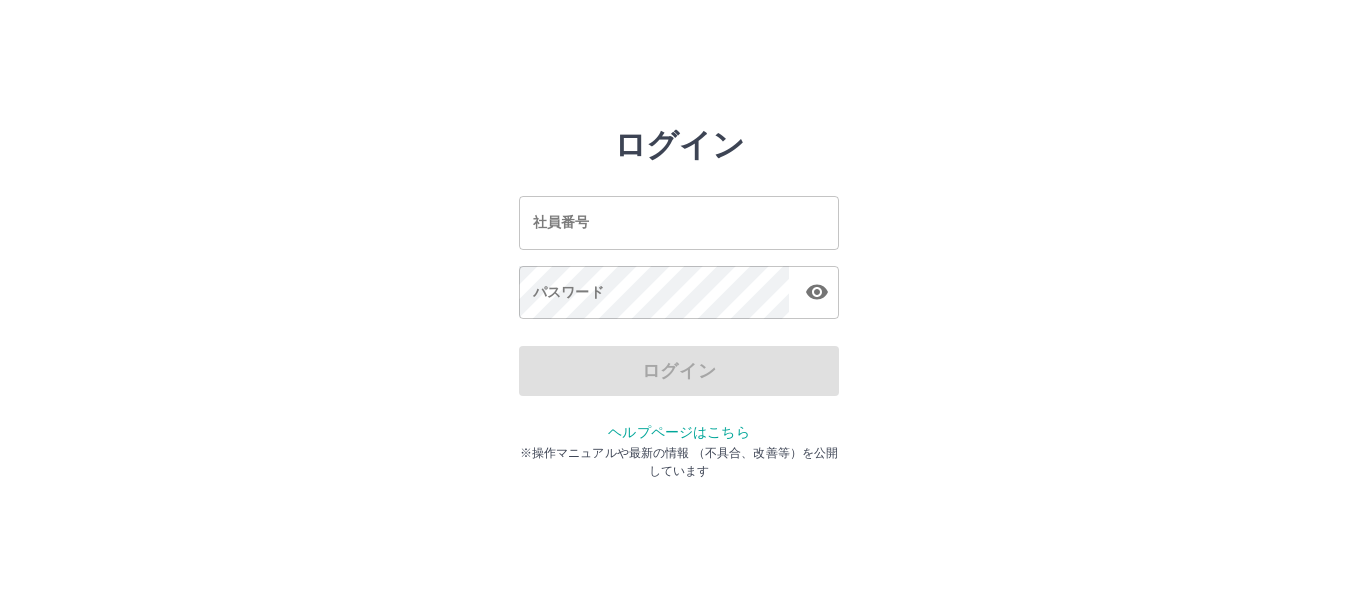 scroll, scrollTop: 0, scrollLeft: 0, axis: both 